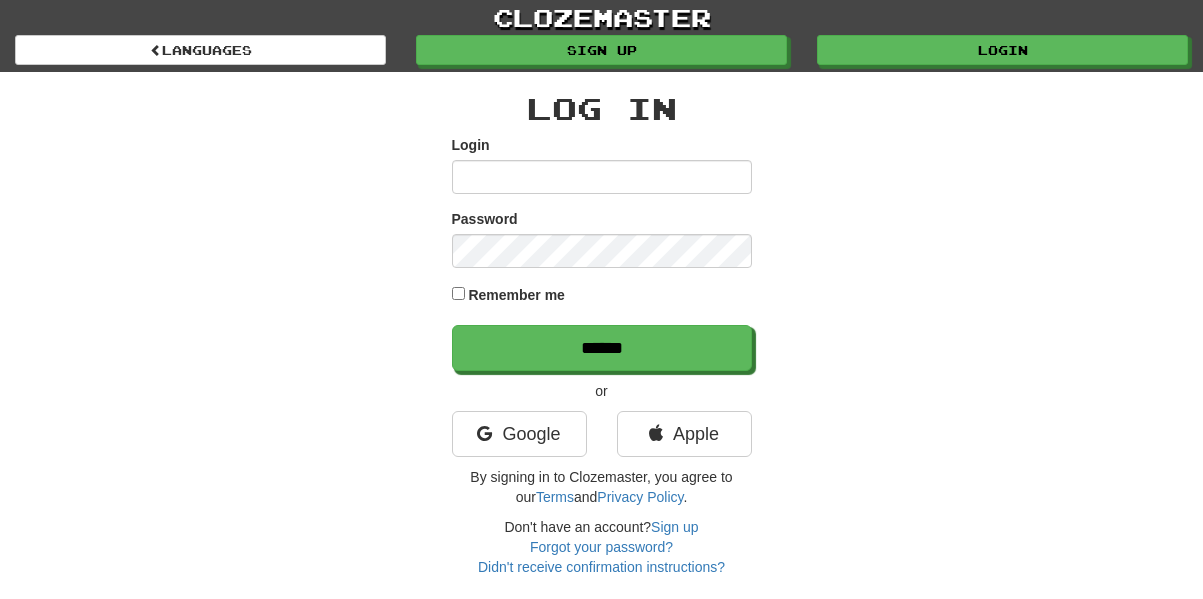 scroll, scrollTop: 0, scrollLeft: 0, axis: both 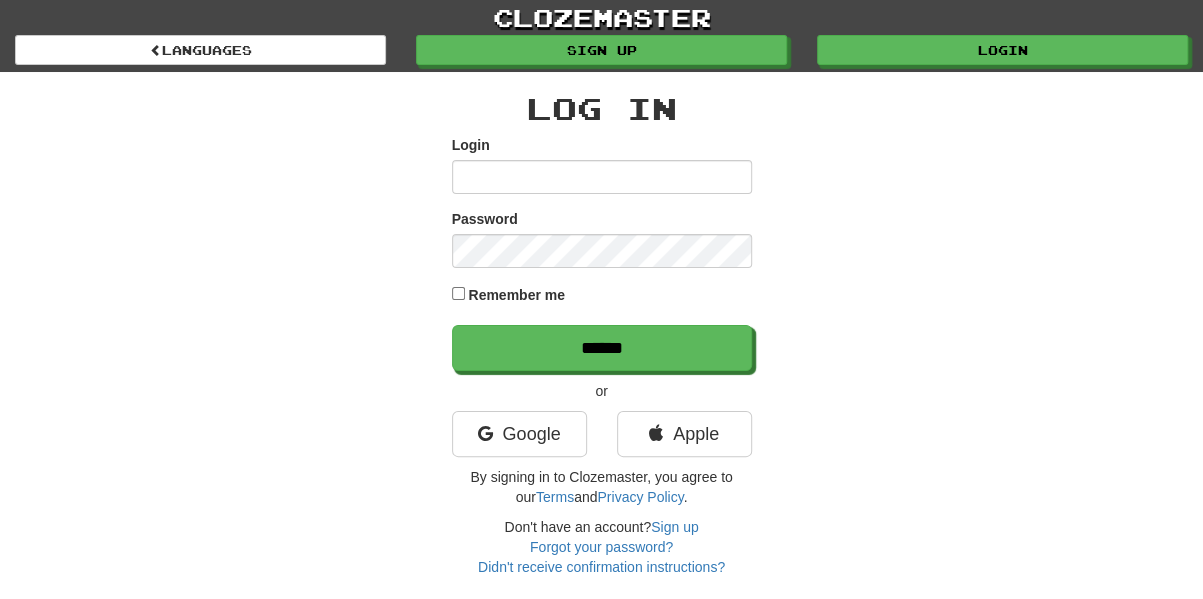 drag, startPoint x: 0, startPoint y: 0, endPoint x: 645, endPoint y: 177, distance: 668.8453 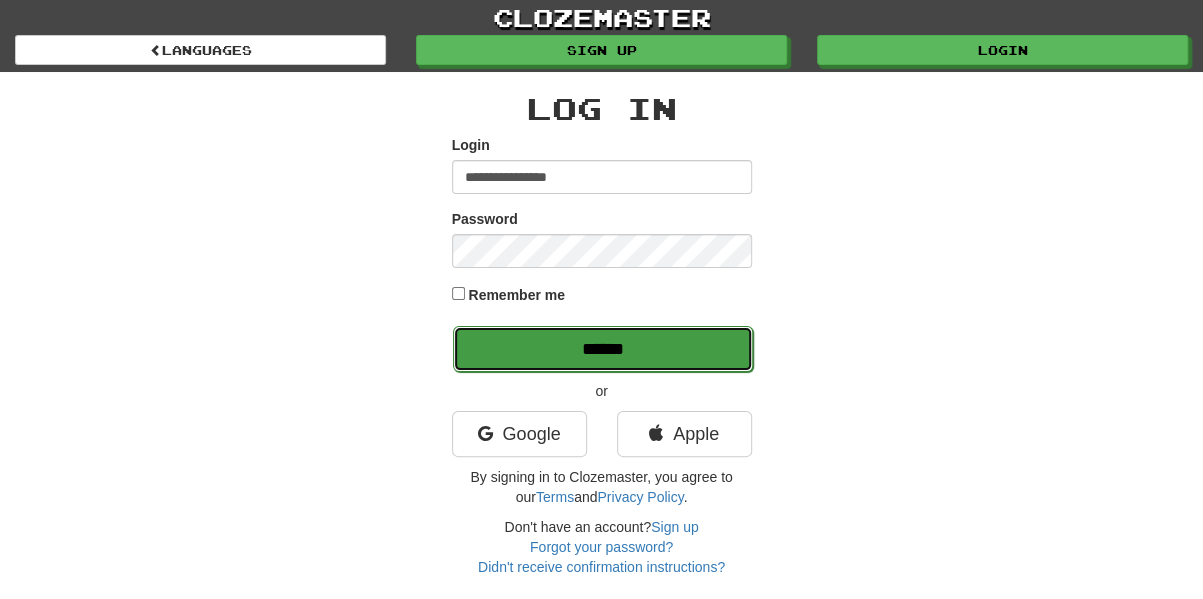 click on "******" at bounding box center (603, 349) 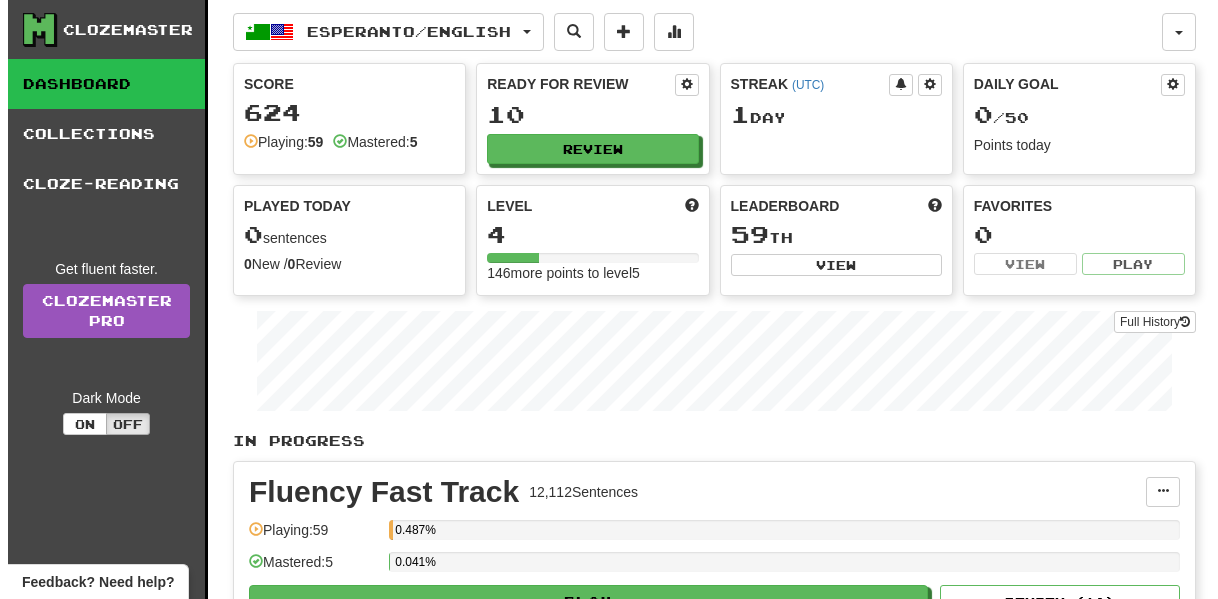 scroll, scrollTop: 0, scrollLeft: 0, axis: both 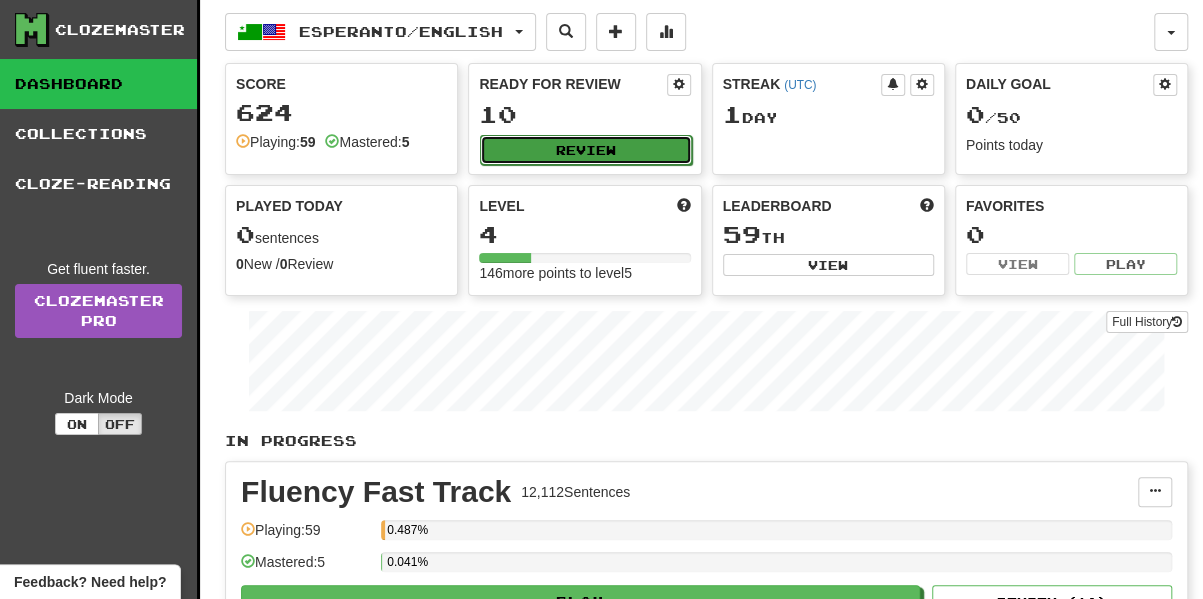 click on "Review" at bounding box center [585, 150] 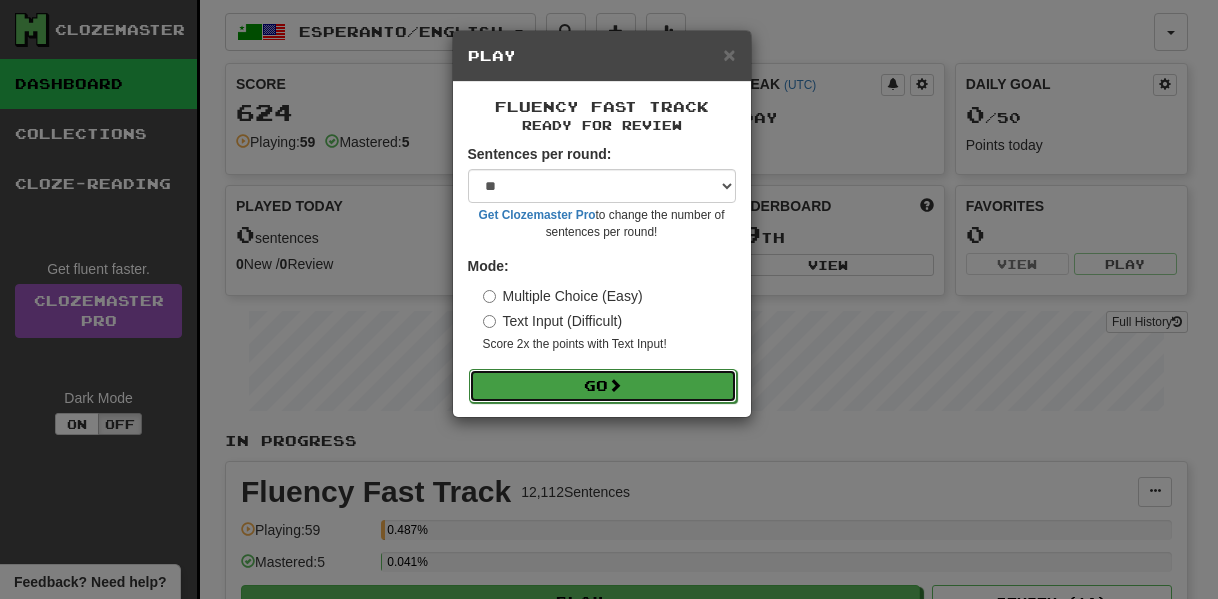 click at bounding box center [615, 385] 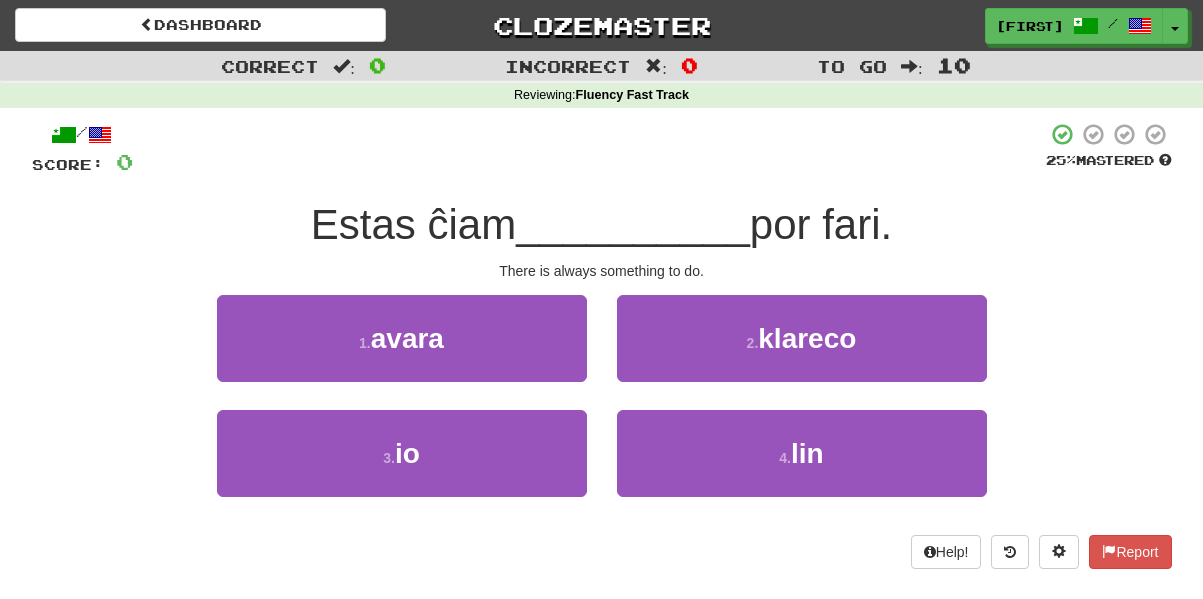 scroll, scrollTop: 0, scrollLeft: 0, axis: both 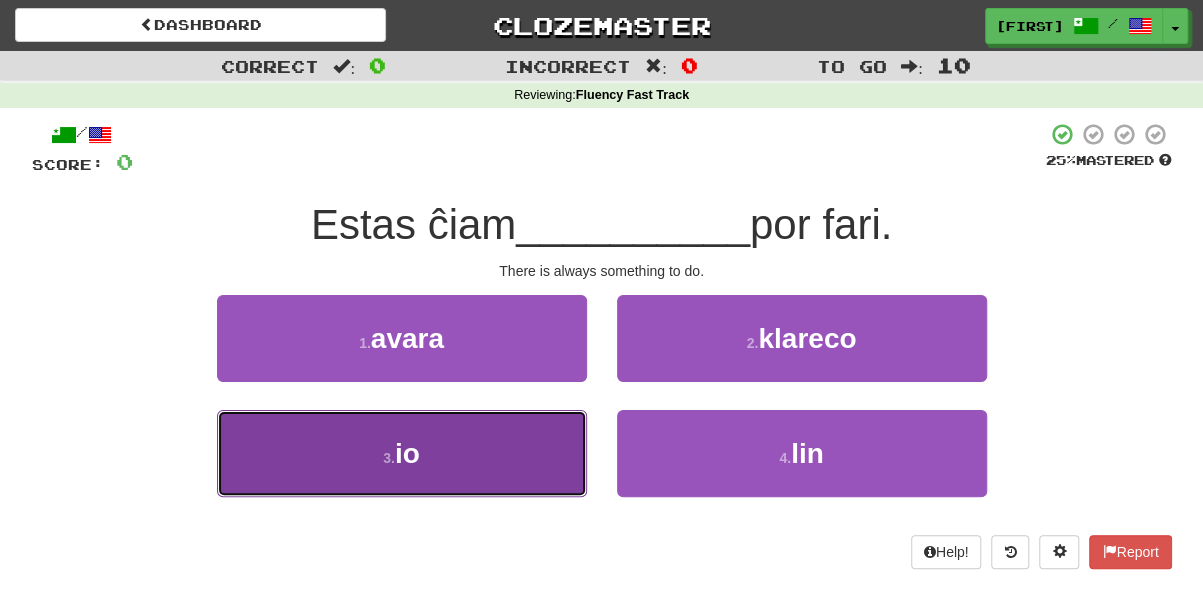 click on "3 .  io" at bounding box center (402, 453) 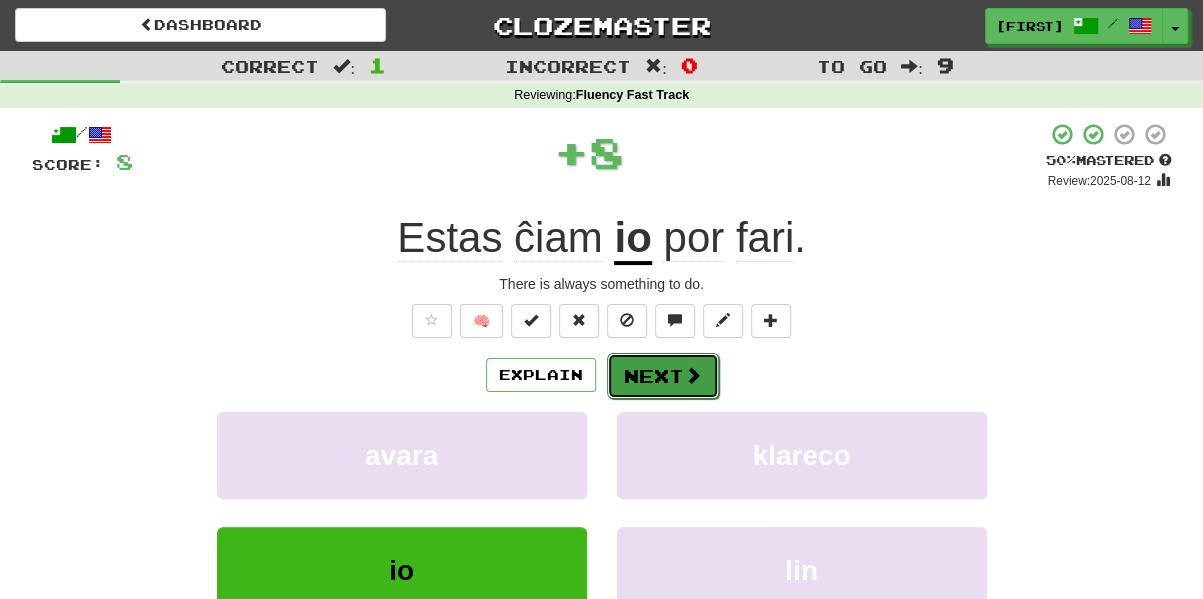 click on "Next" at bounding box center [663, 376] 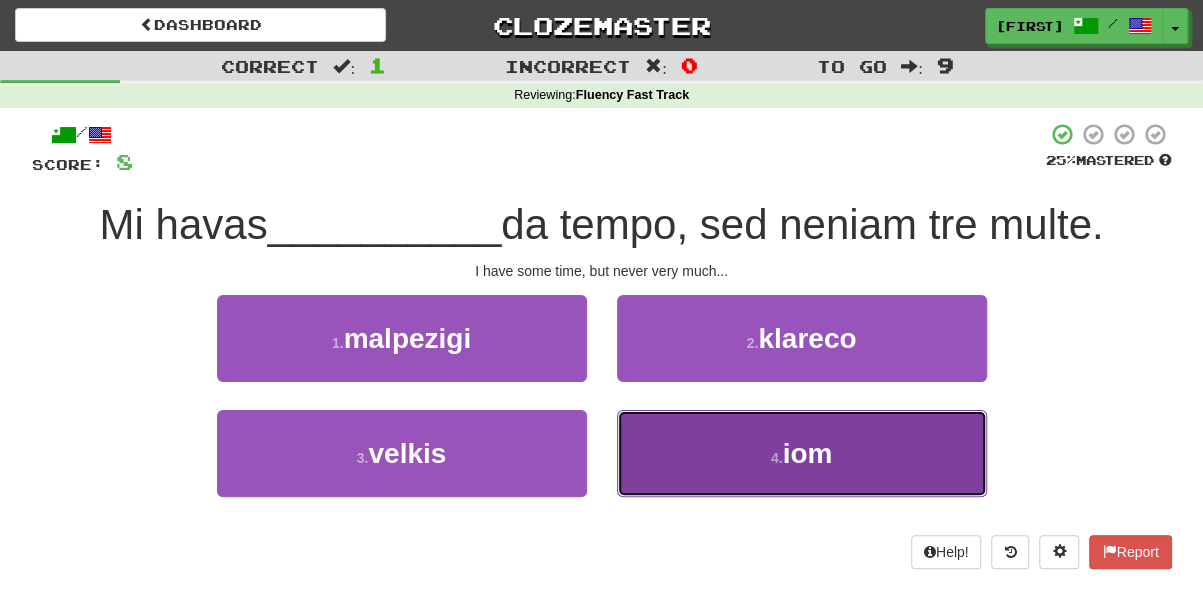 click on "iom" at bounding box center [807, 453] 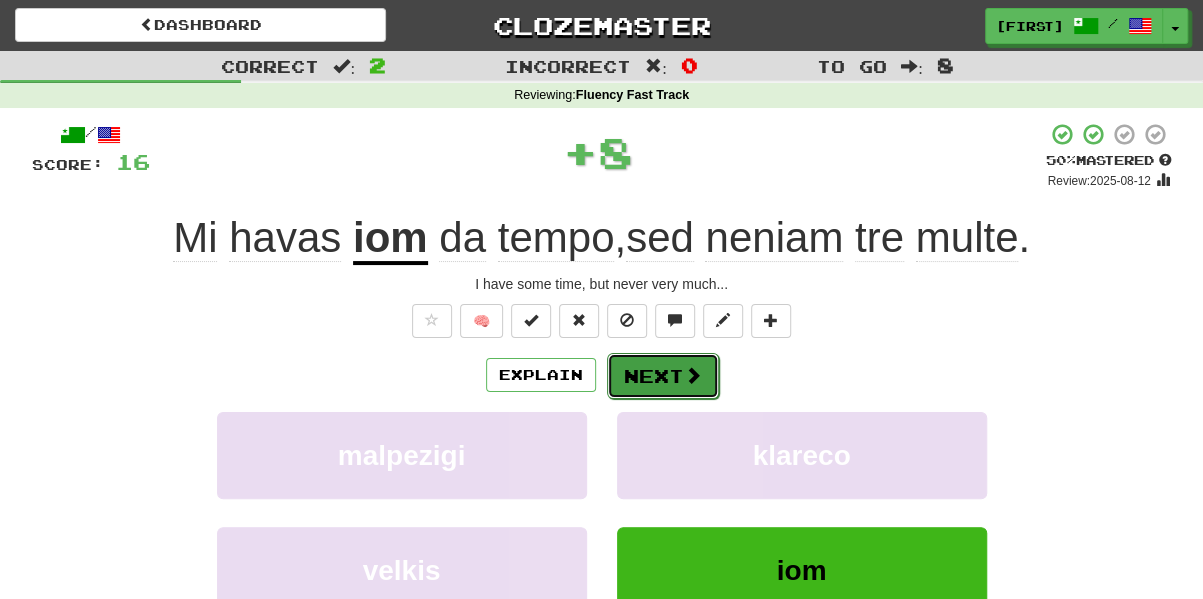 click on "Next" at bounding box center [663, 376] 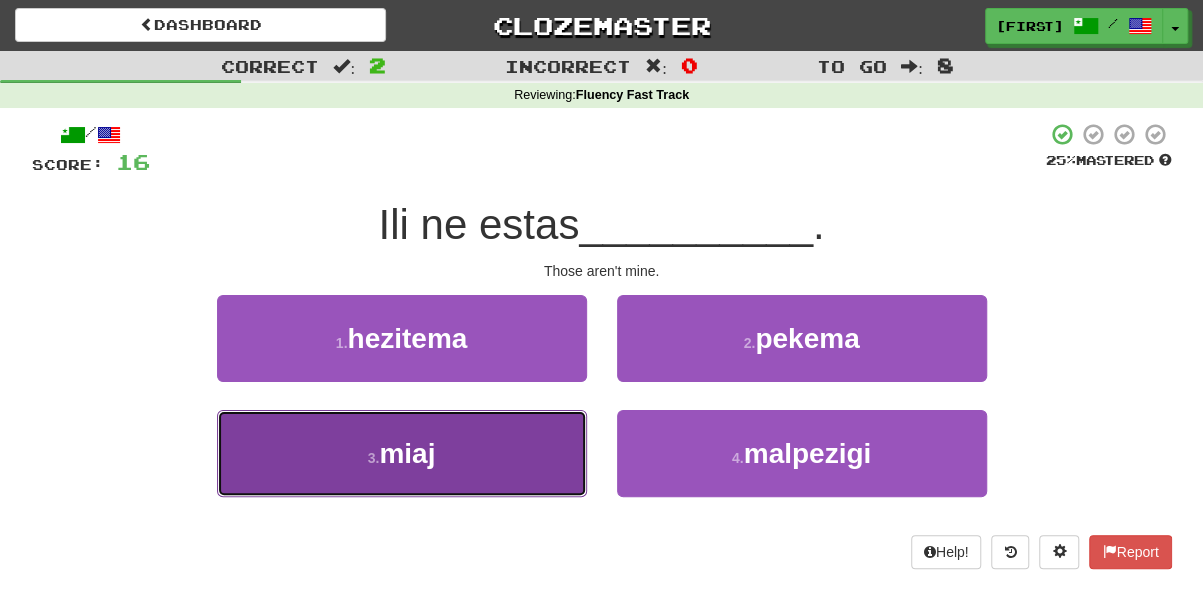 click on "3 .  miaj" at bounding box center (402, 453) 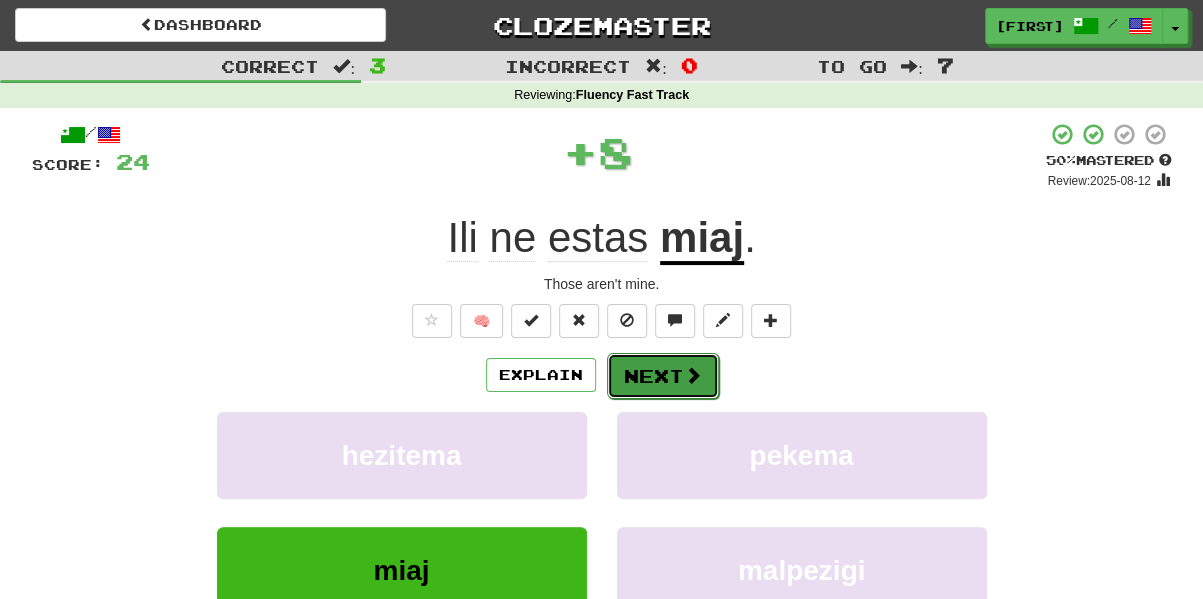 click on "Next" at bounding box center (663, 376) 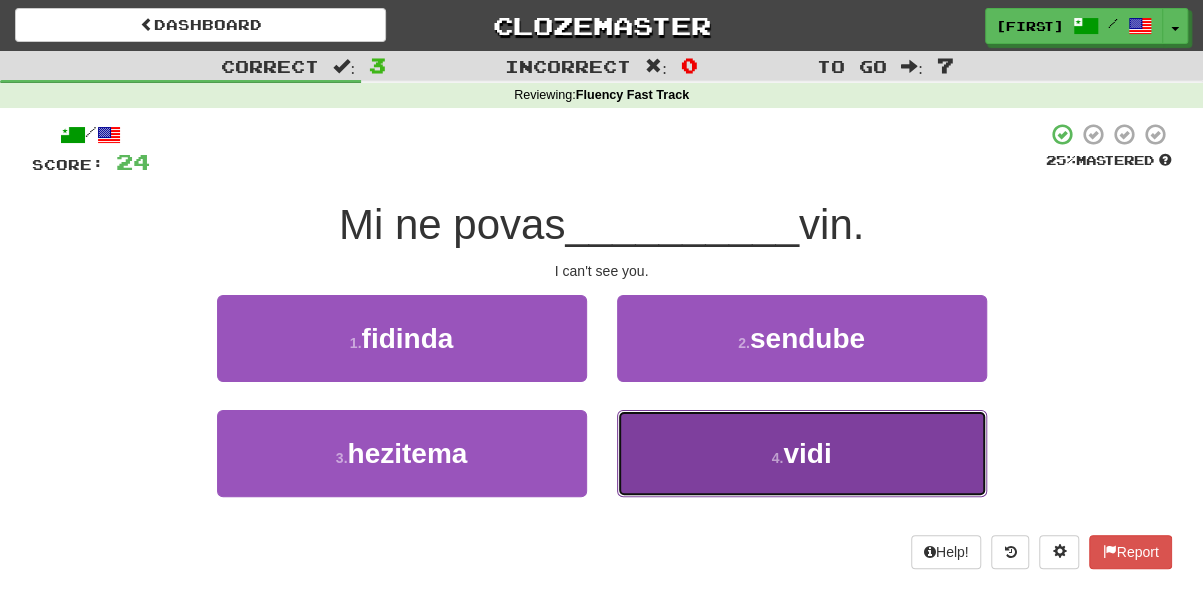 click on "4 .  vidi" at bounding box center (802, 453) 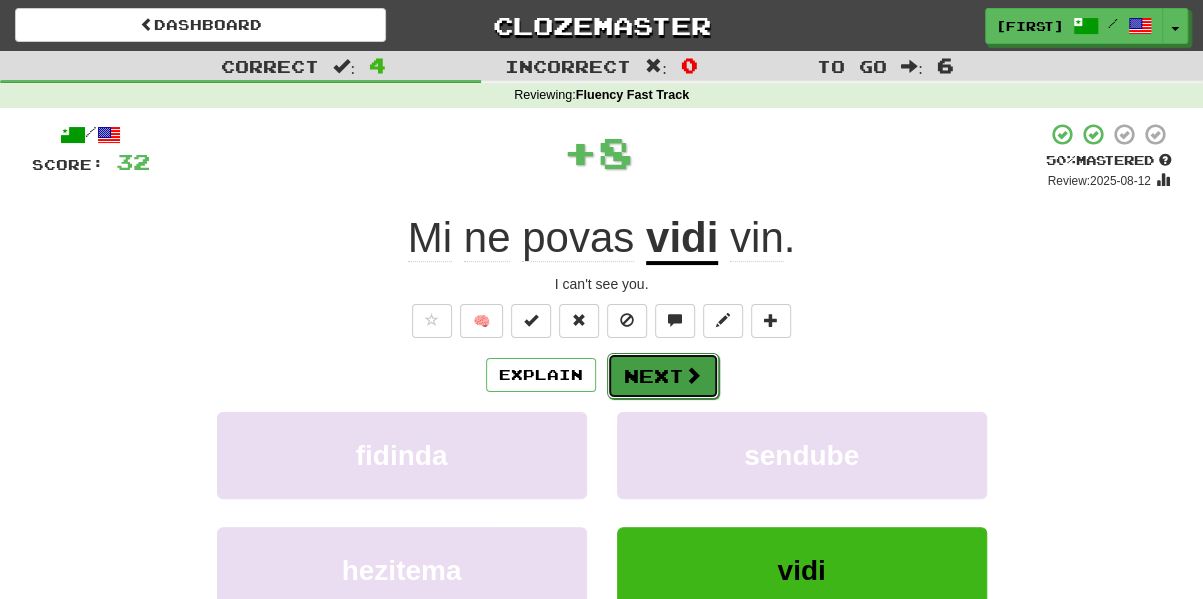 click on "Next" at bounding box center [663, 376] 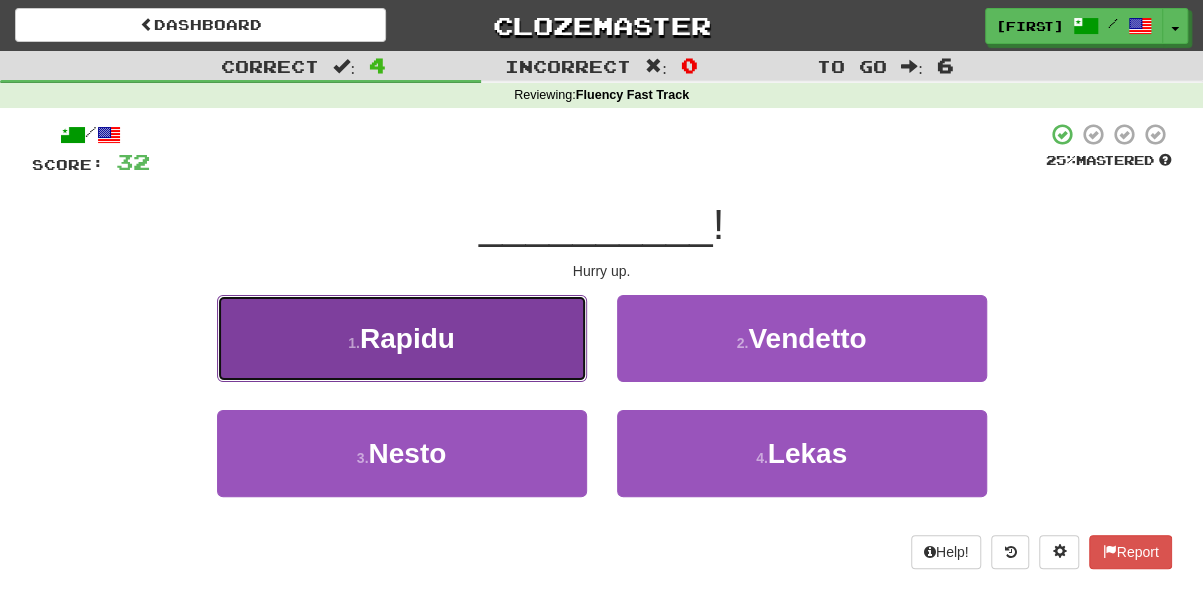 click on "1 .  Rapidu" at bounding box center (402, 338) 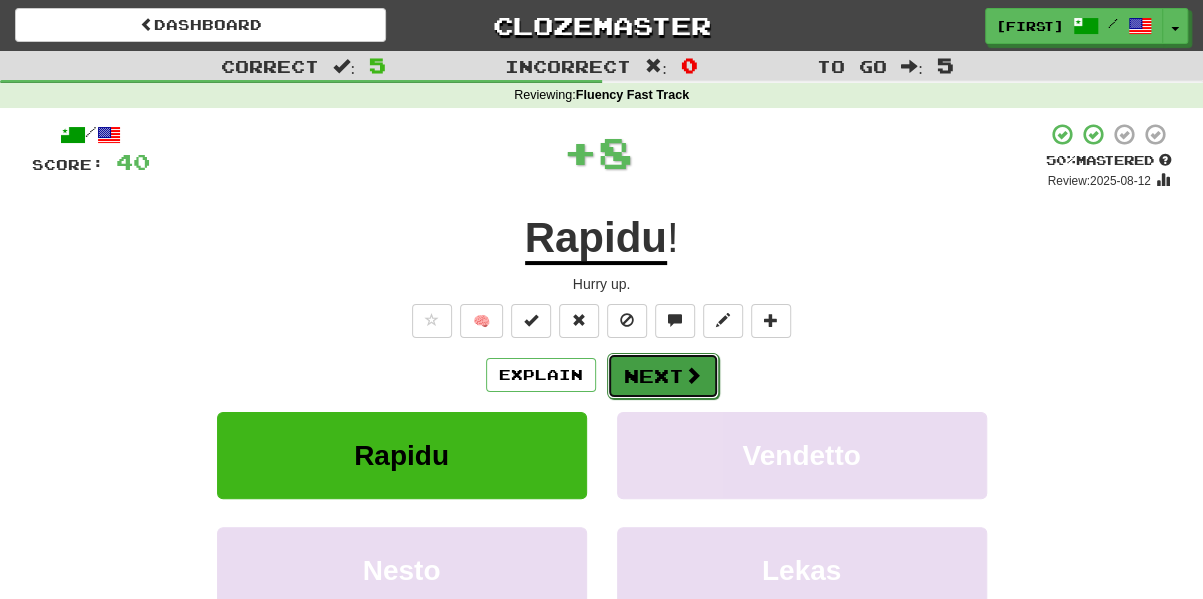 click on "Next" at bounding box center [663, 376] 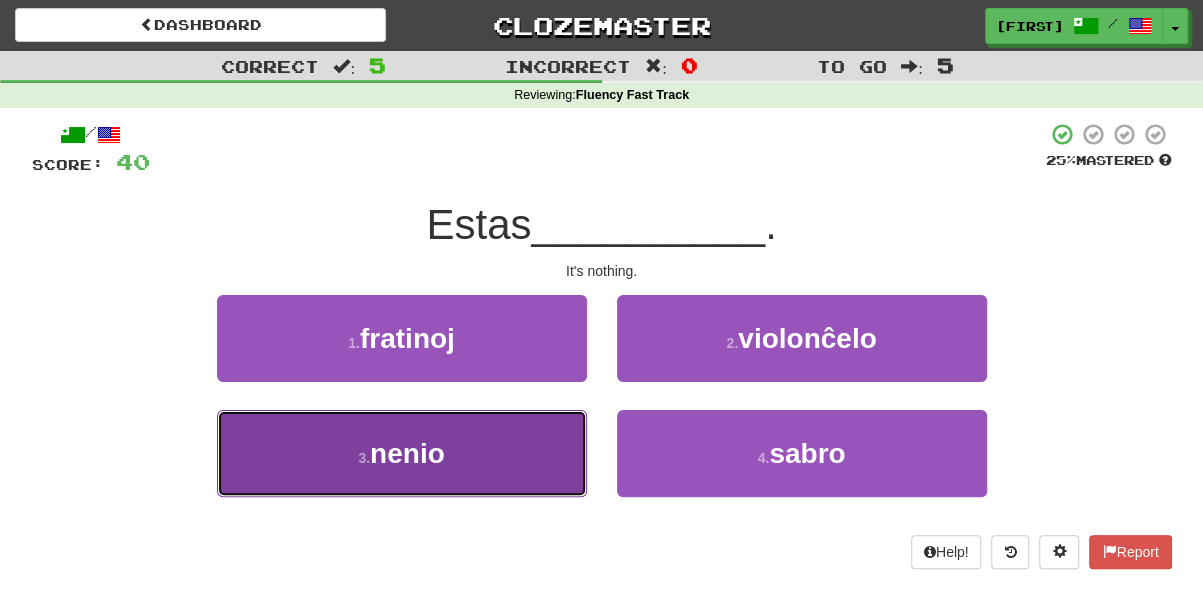 click on "3 .  nenio" at bounding box center (402, 453) 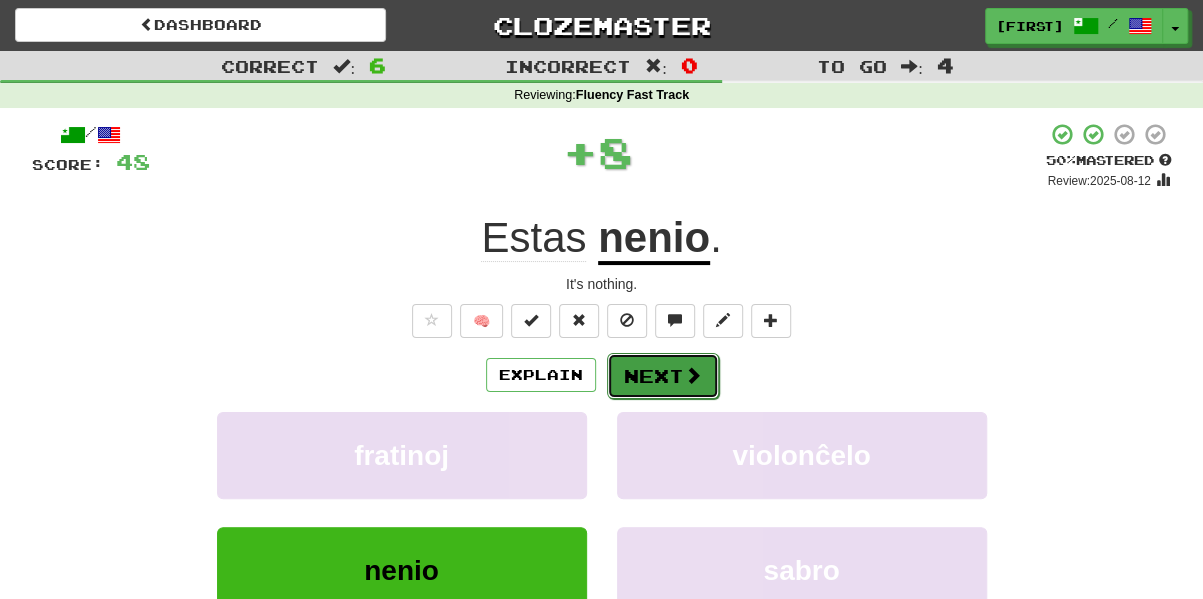 click on "Next" at bounding box center [663, 376] 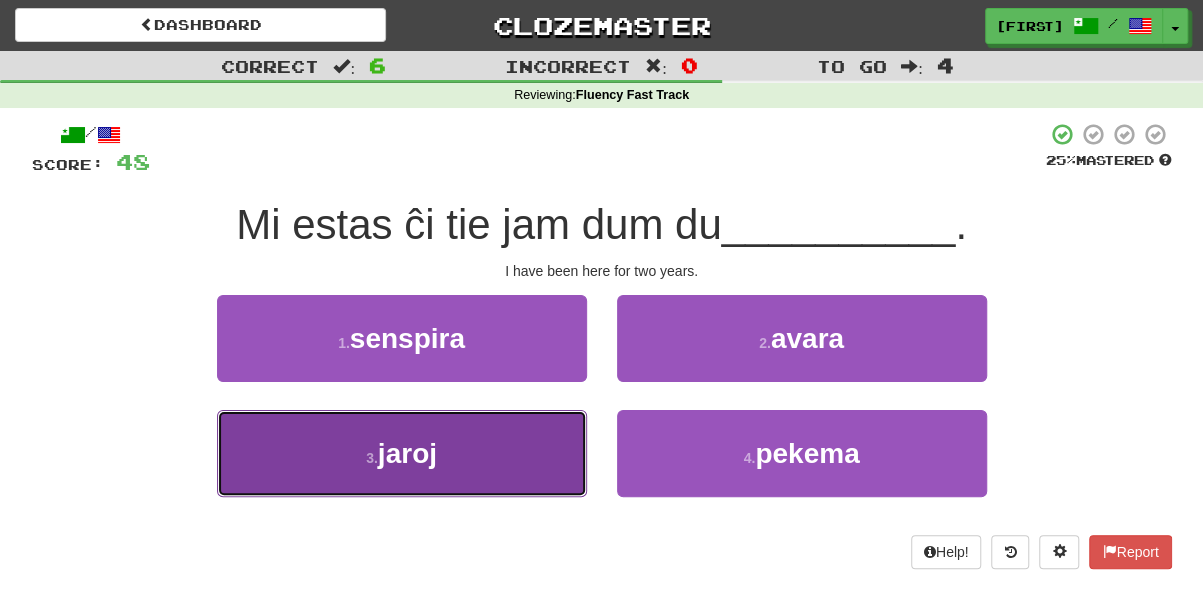 click on "3 .  jaroj" at bounding box center [402, 453] 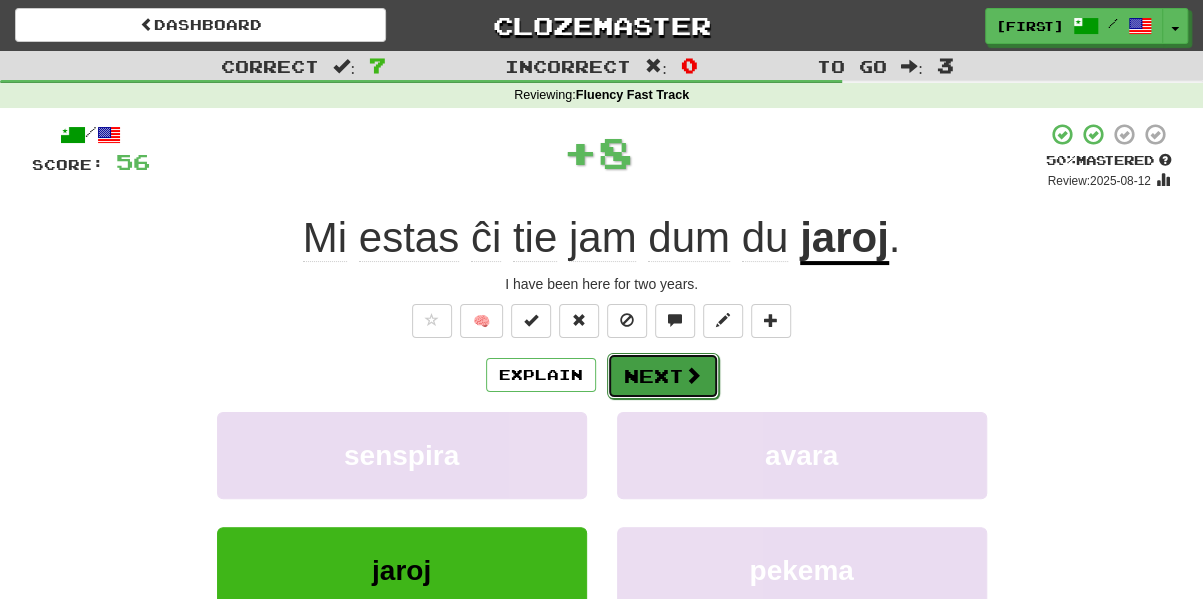 click on "Next" at bounding box center [663, 376] 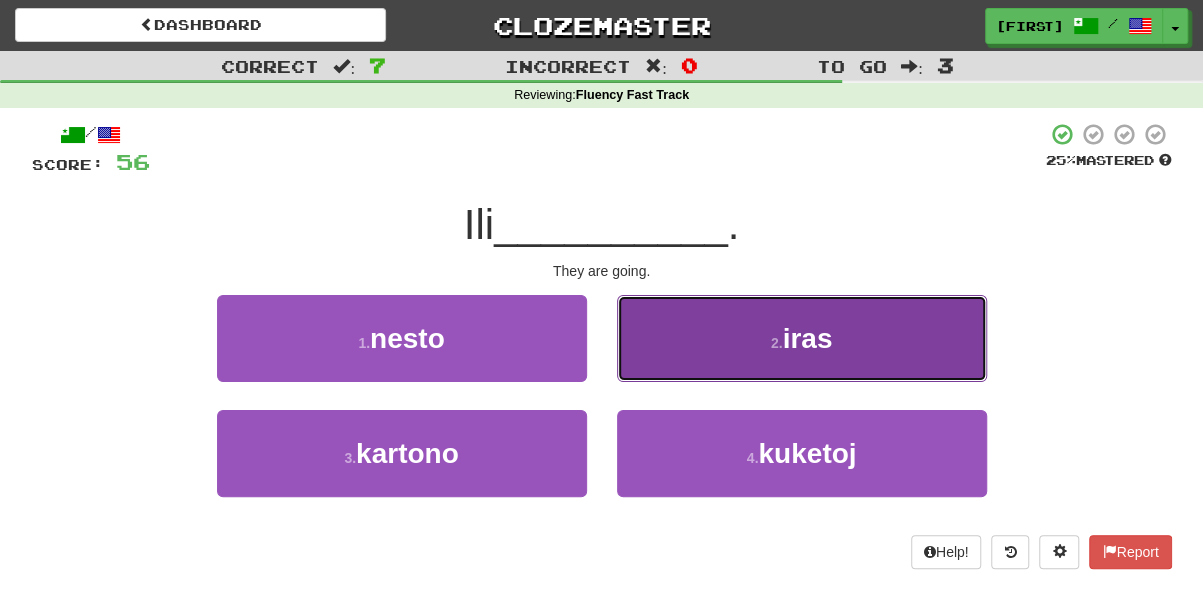 click on "2 .  iras" at bounding box center (802, 338) 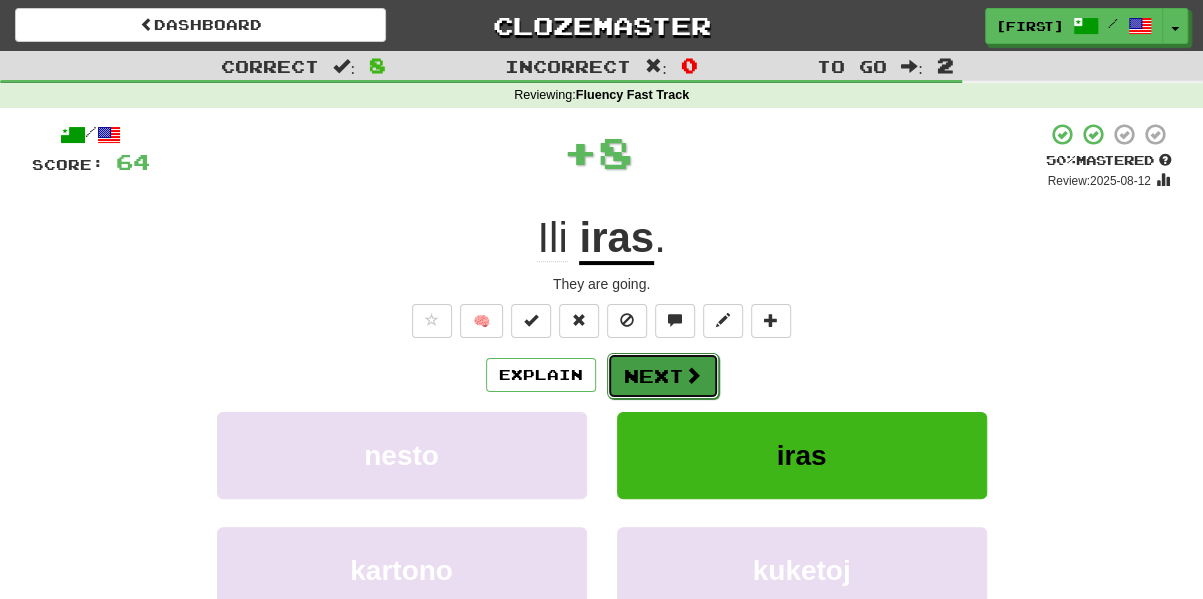 click on "Next" at bounding box center (663, 376) 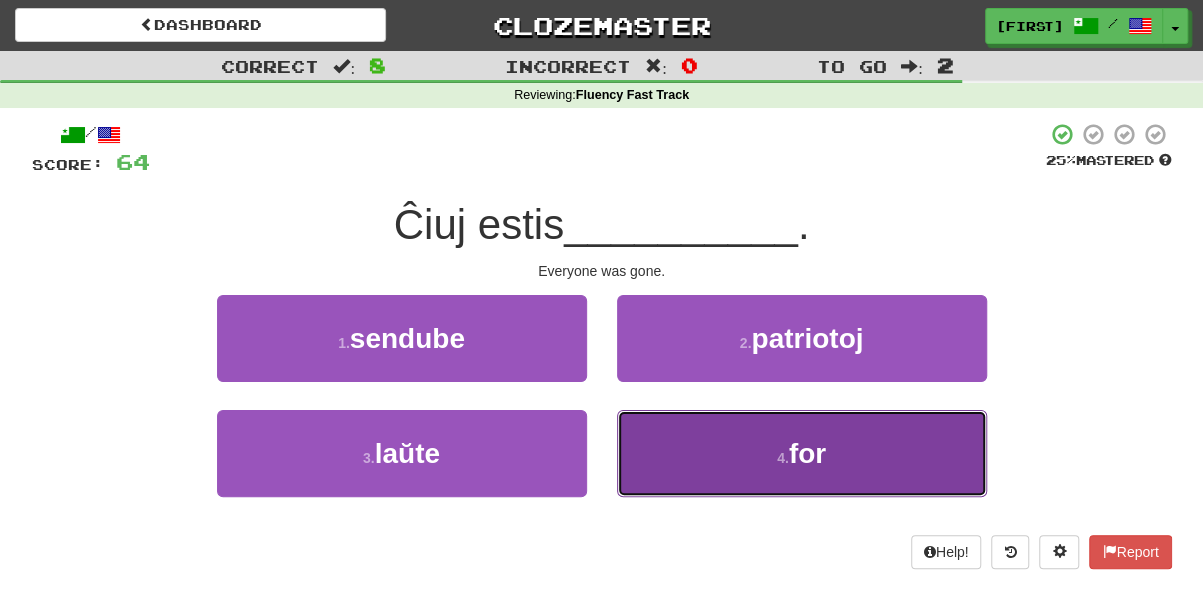click on "4 .  for" at bounding box center (802, 453) 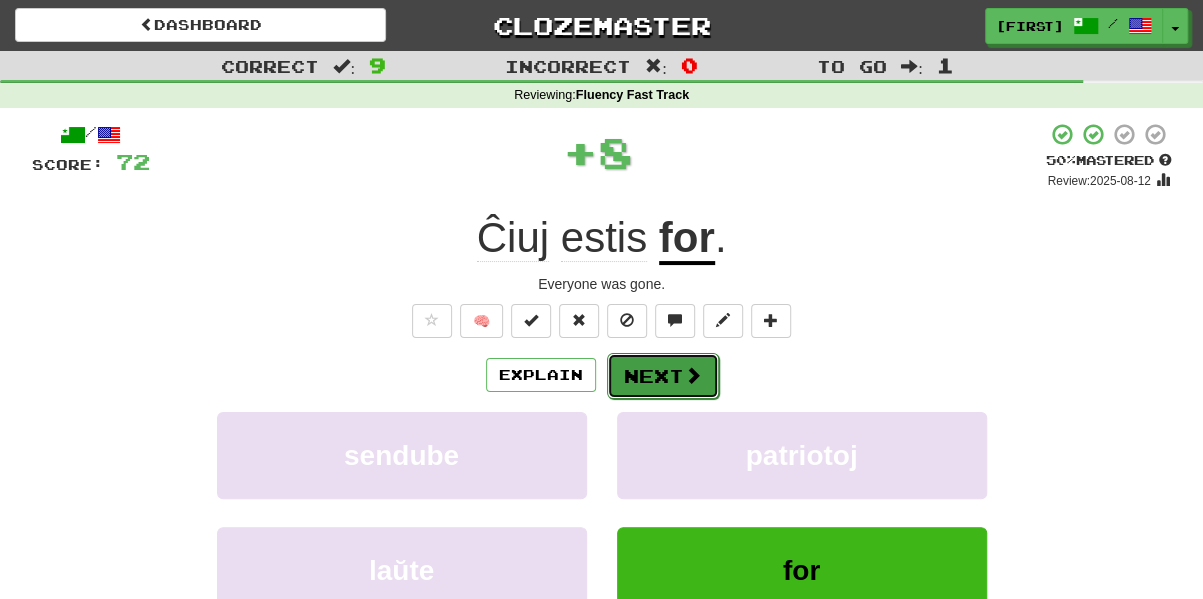 click on "Next" at bounding box center [663, 376] 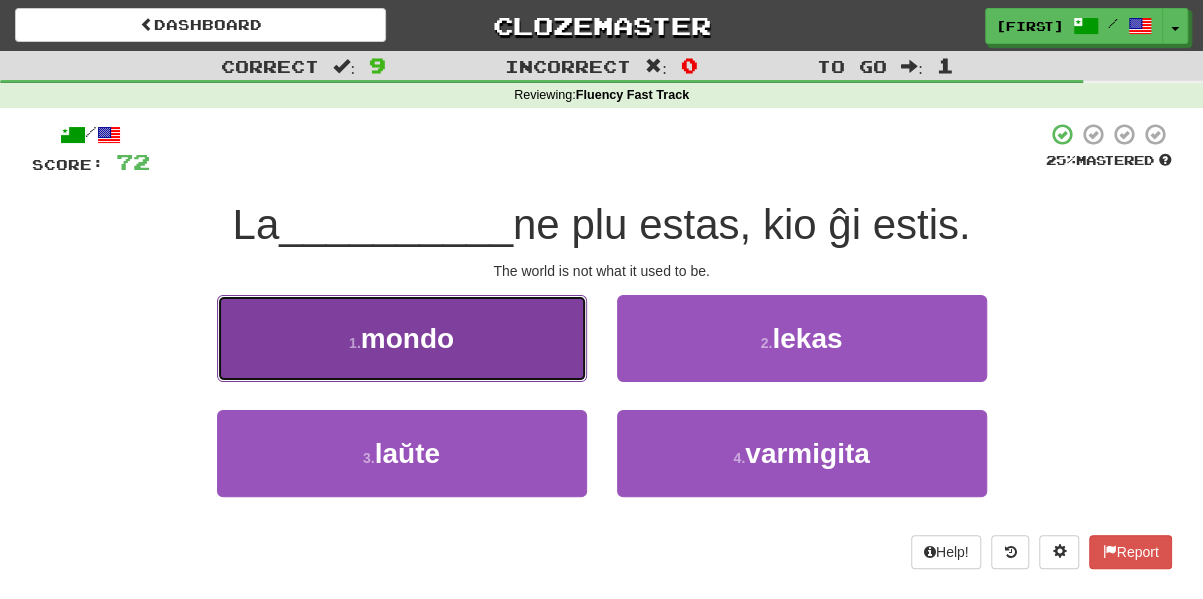 click on "mondo" at bounding box center [407, 338] 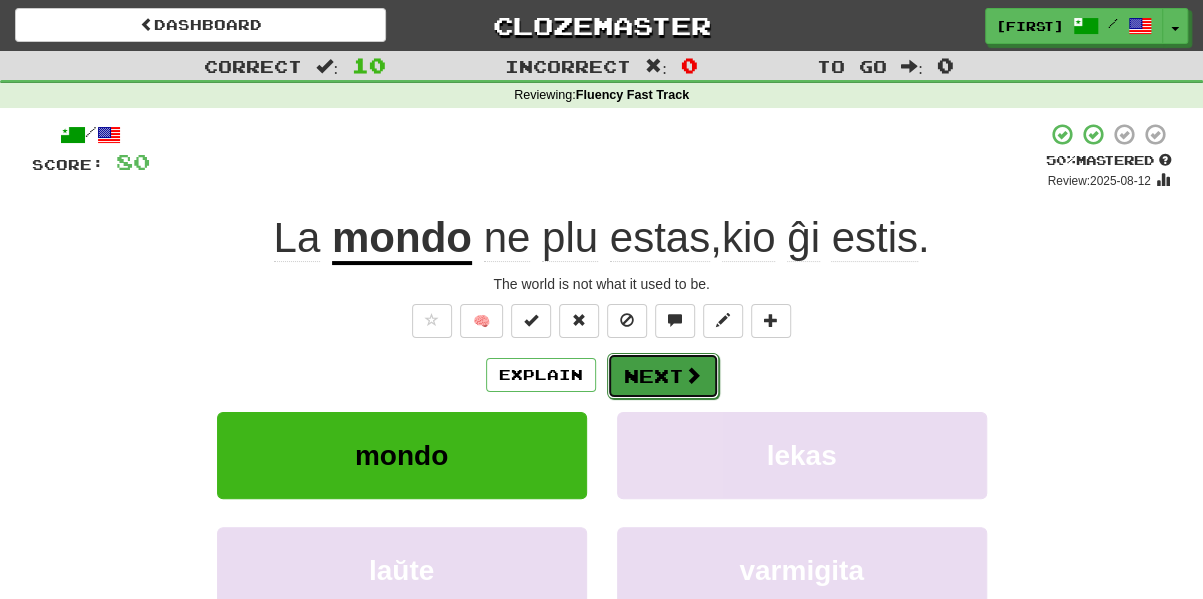 click at bounding box center (693, 375) 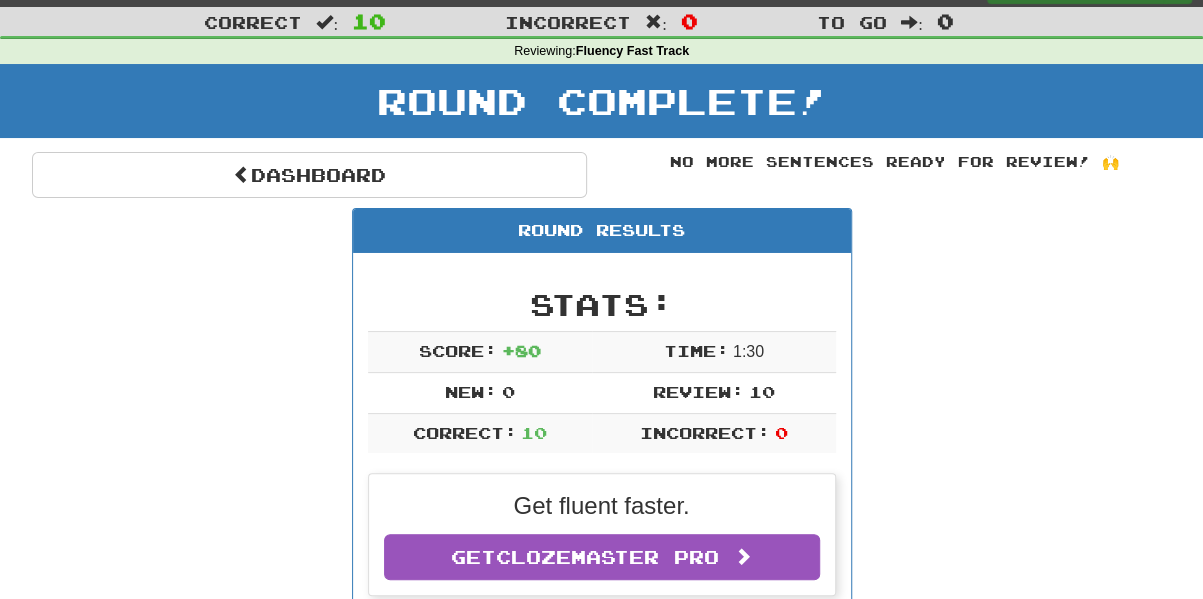 scroll, scrollTop: 0, scrollLeft: 0, axis: both 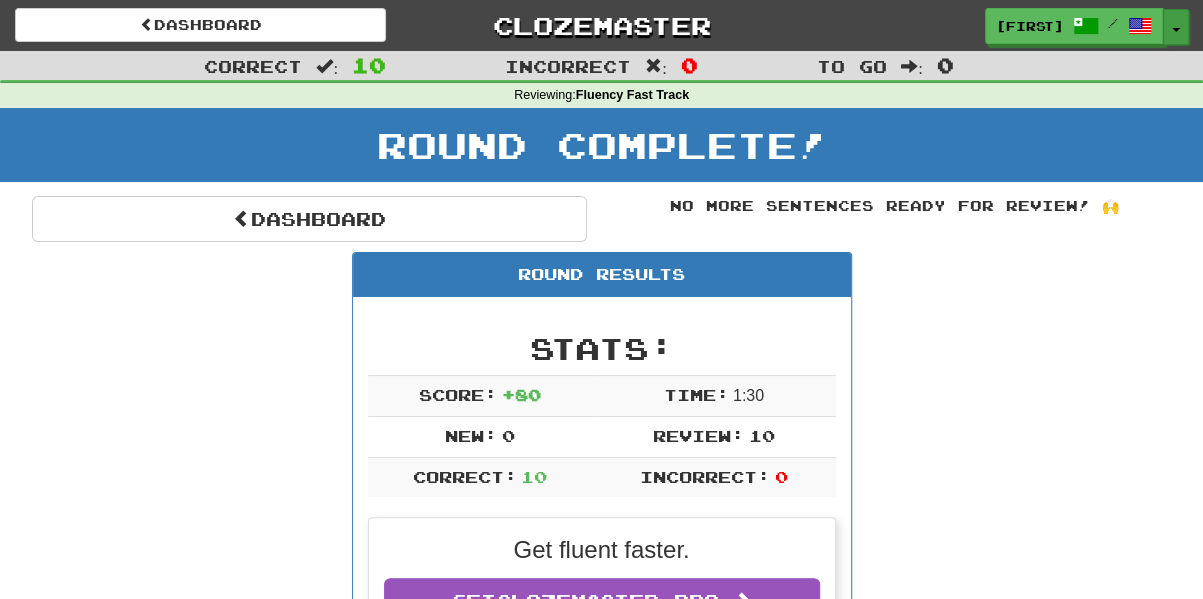click at bounding box center (1176, 30) 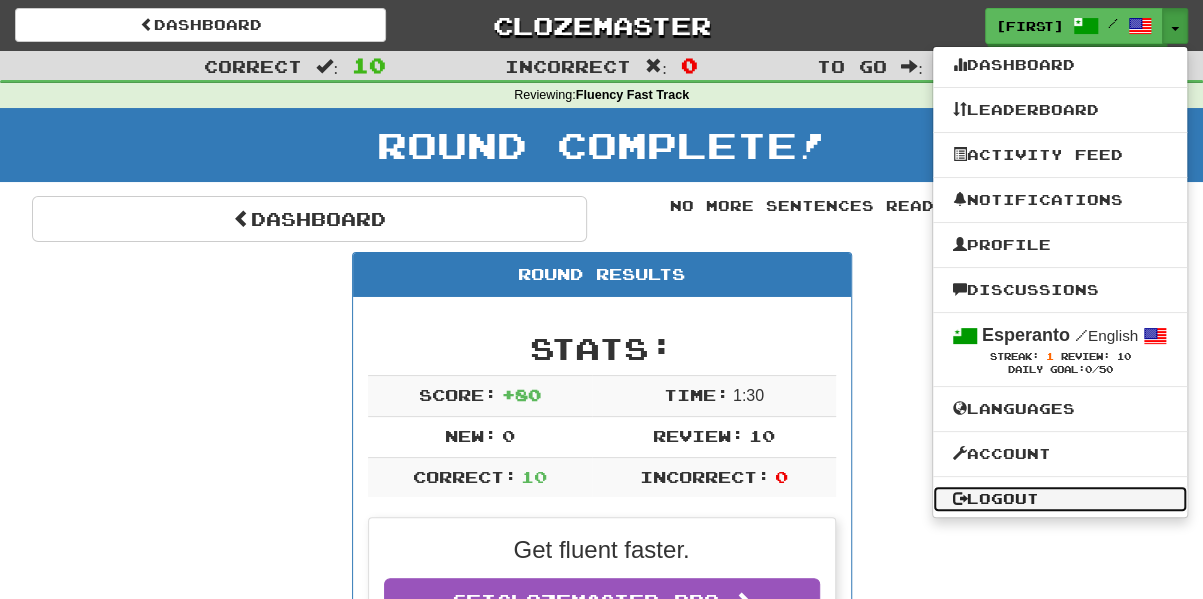 drag, startPoint x: 1172, startPoint y: 27, endPoint x: 1093, endPoint y: 500, distance: 479.55188 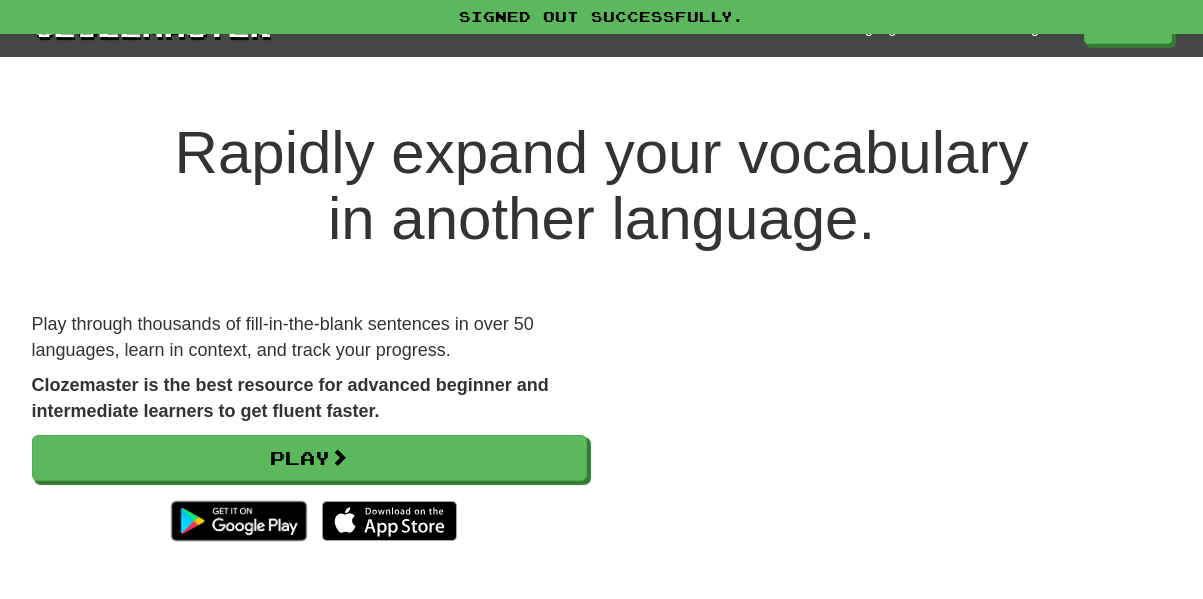 scroll, scrollTop: 0, scrollLeft: 0, axis: both 